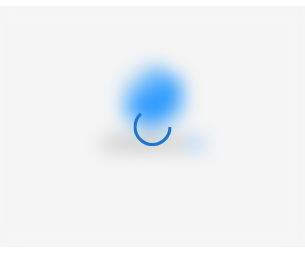 scroll, scrollTop: 0, scrollLeft: 0, axis: both 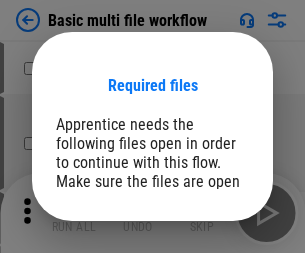 click on "Open" at bounding box center [209, 265] 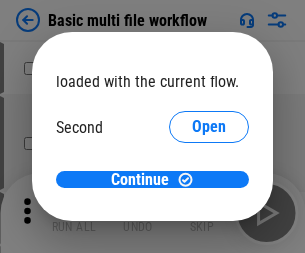 click on "Open" at bounding box center [209, 188] 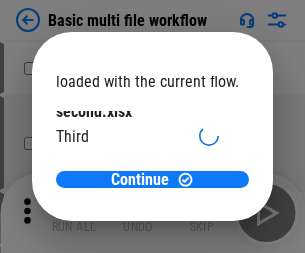 scroll, scrollTop: 57, scrollLeft: 0, axis: vertical 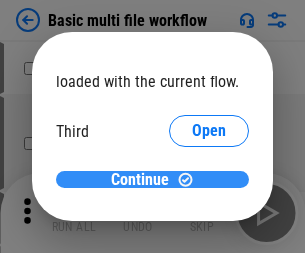 click on "Continue" at bounding box center [140, 180] 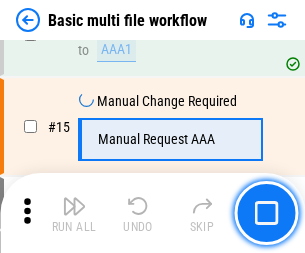 click at bounding box center [74, 206] 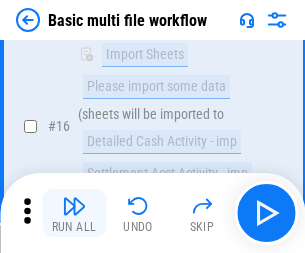 click at bounding box center (74, 206) 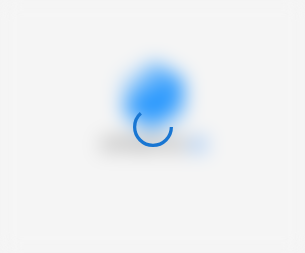 scroll, scrollTop: 0, scrollLeft: 0, axis: both 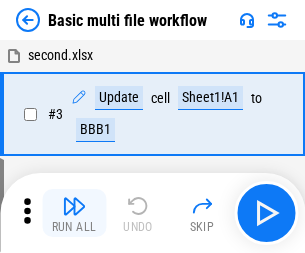 click at bounding box center (74, 206) 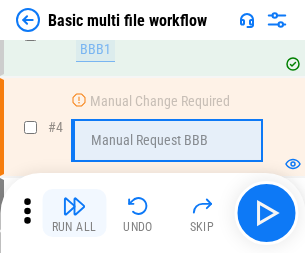 click at bounding box center [74, 206] 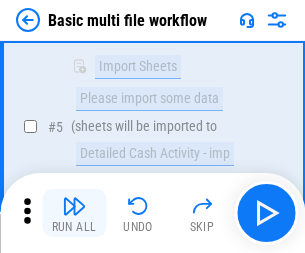 click at bounding box center (74, 206) 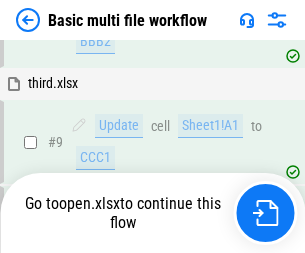 scroll, scrollTop: 1046, scrollLeft: 0, axis: vertical 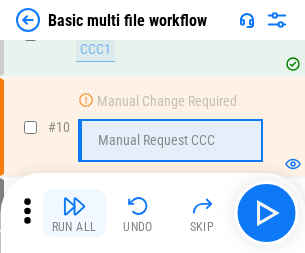 click at bounding box center (74, 206) 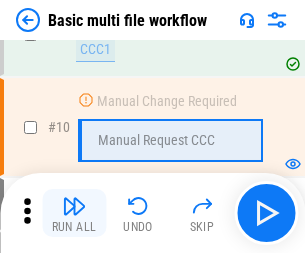 click at bounding box center (74, 206) 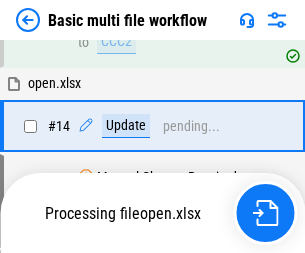 scroll, scrollTop: 1046, scrollLeft: 0, axis: vertical 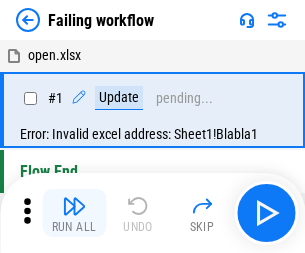 click at bounding box center [74, 206] 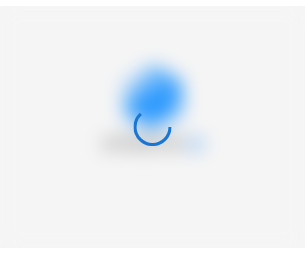 scroll, scrollTop: 0, scrollLeft: 0, axis: both 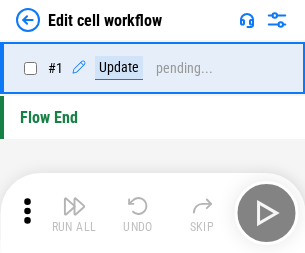 click at bounding box center (74, 206) 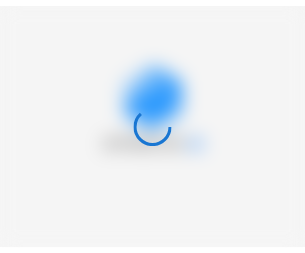 scroll, scrollTop: 0, scrollLeft: 0, axis: both 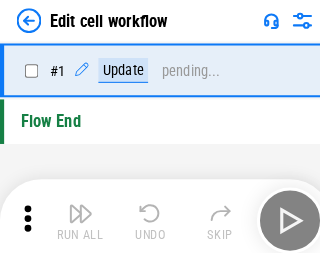 click at bounding box center (78, 206) 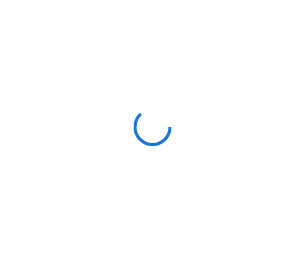 scroll, scrollTop: 0, scrollLeft: 0, axis: both 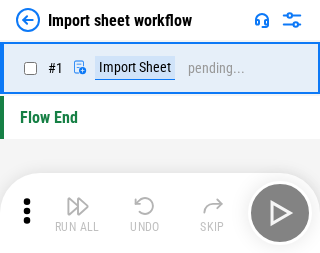 click at bounding box center [78, 206] 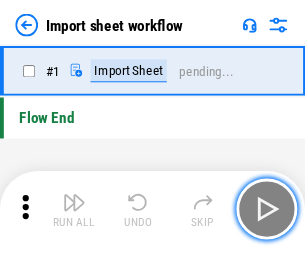 scroll, scrollTop: 7, scrollLeft: 0, axis: vertical 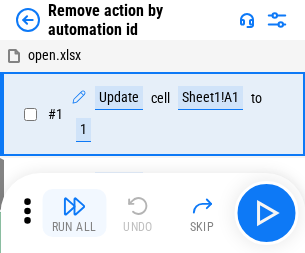 click at bounding box center [74, 206] 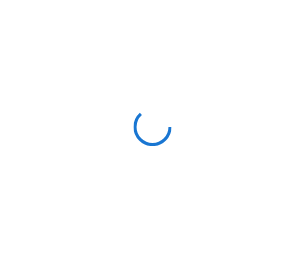 scroll, scrollTop: 0, scrollLeft: 0, axis: both 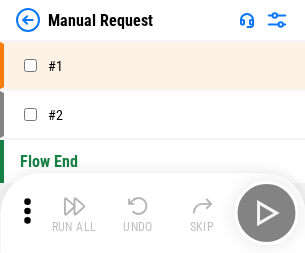 click at bounding box center (74, 206) 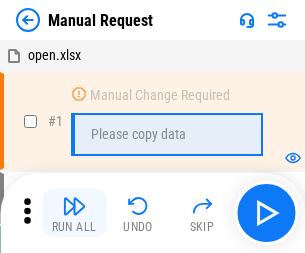 click at bounding box center (74, 206) 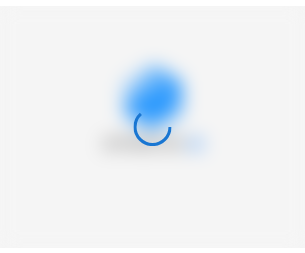 scroll, scrollTop: 0, scrollLeft: 0, axis: both 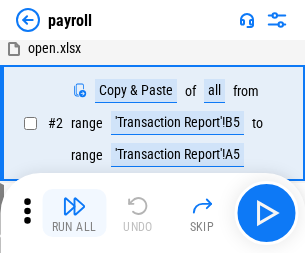 click at bounding box center [74, 206] 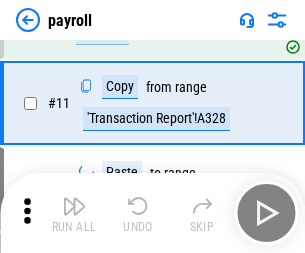 scroll, scrollTop: 247, scrollLeft: 0, axis: vertical 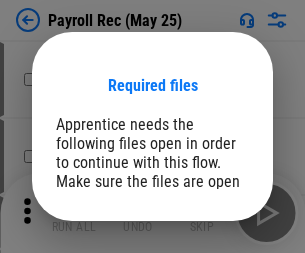 click on "Open" at bounding box center [209, 287] 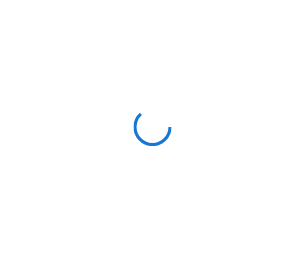 scroll, scrollTop: 0, scrollLeft: 0, axis: both 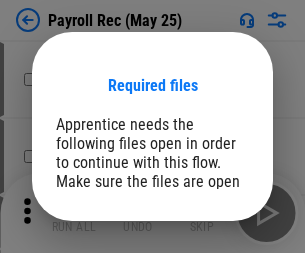click on "Open" at bounding box center (209, 287) 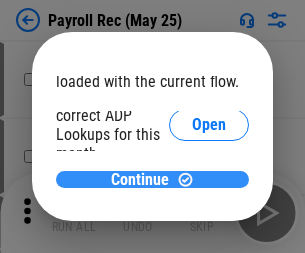 click on "Continue" at bounding box center [140, 180] 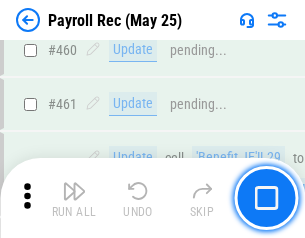 scroll, scrollTop: 10658, scrollLeft: 0, axis: vertical 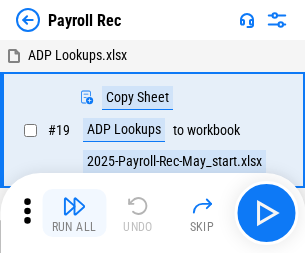 click at bounding box center [74, 206] 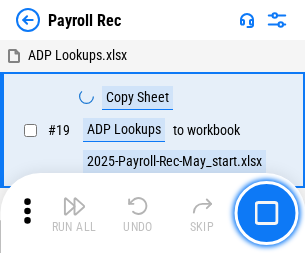 scroll, scrollTop: 122, scrollLeft: 0, axis: vertical 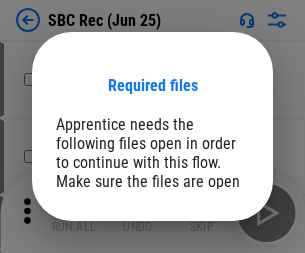 click on "Open" at bounding box center [209, 287] 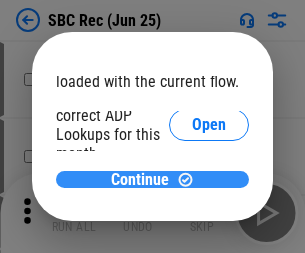 click on "Continue" at bounding box center [140, 180] 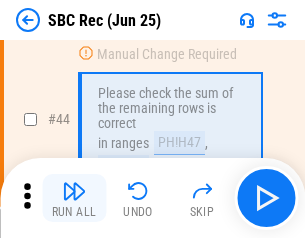 click at bounding box center [74, 191] 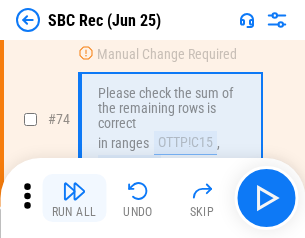 click at bounding box center [74, 191] 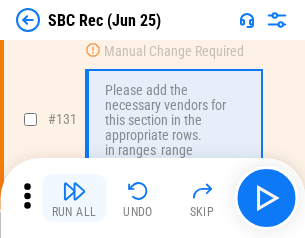 click at bounding box center [74, 191] 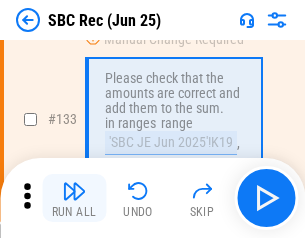 click at bounding box center (74, 191) 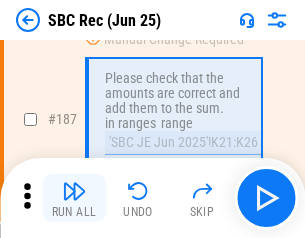 click at bounding box center [74, 191] 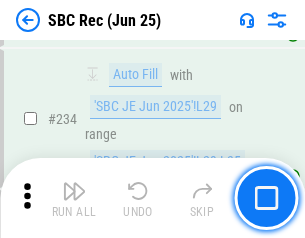 scroll, scrollTop: 6425, scrollLeft: 0, axis: vertical 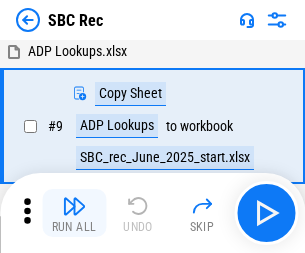 click at bounding box center (74, 206) 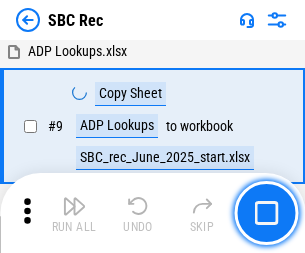 scroll, scrollTop: 131, scrollLeft: 0, axis: vertical 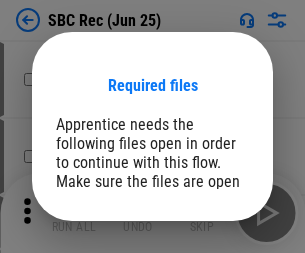 click on "Open" at bounding box center [209, 287] 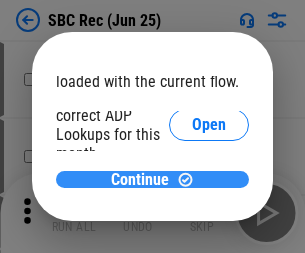 click on "Continue" at bounding box center (140, 180) 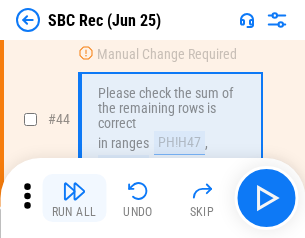 click at bounding box center (74, 191) 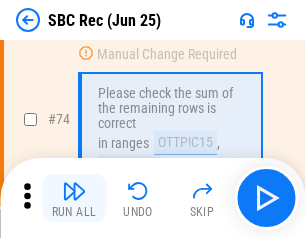 click at bounding box center (74, 191) 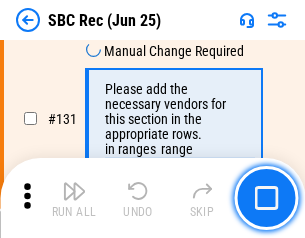 click at bounding box center (74, 191) 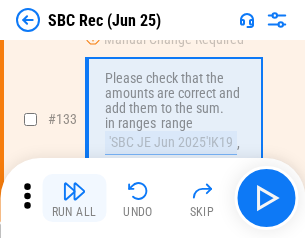 click at bounding box center [74, 191] 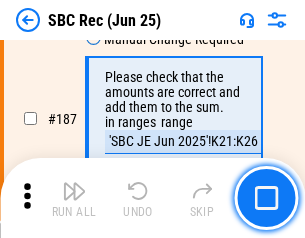 click at bounding box center [74, 191] 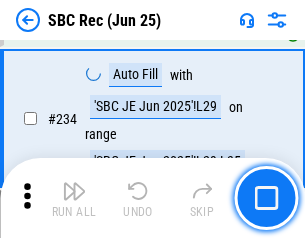 scroll, scrollTop: 6425, scrollLeft: 0, axis: vertical 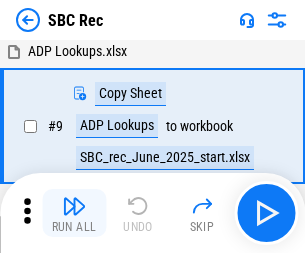 click at bounding box center (74, 206) 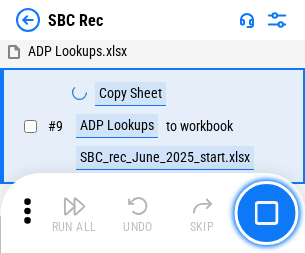 scroll, scrollTop: 131, scrollLeft: 0, axis: vertical 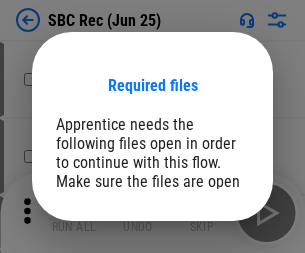 click on "Open" at bounding box center [209, 287] 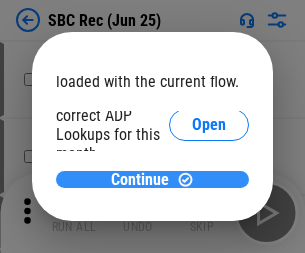 click on "Continue" at bounding box center (140, 180) 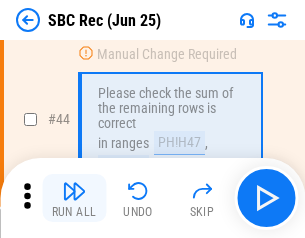 click at bounding box center (74, 191) 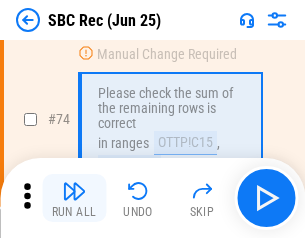 click at bounding box center [74, 191] 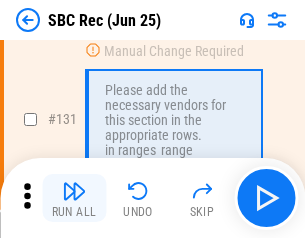 click at bounding box center (74, 191) 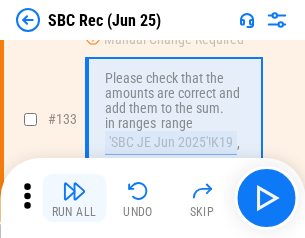 click at bounding box center [74, 191] 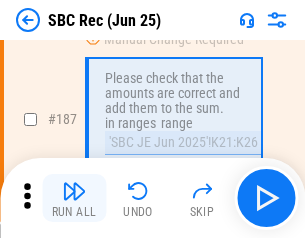 click at bounding box center [74, 191] 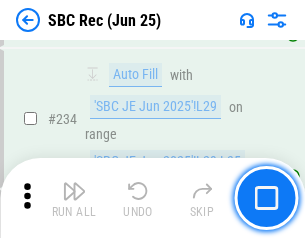 scroll, scrollTop: 6425, scrollLeft: 0, axis: vertical 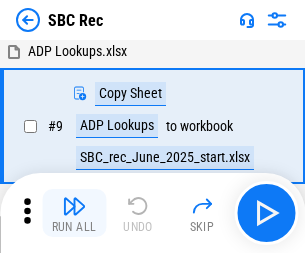 click at bounding box center (74, 206) 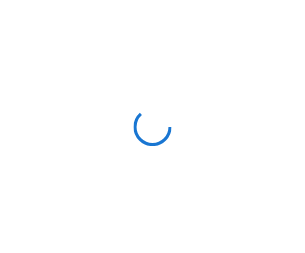 scroll, scrollTop: 0, scrollLeft: 0, axis: both 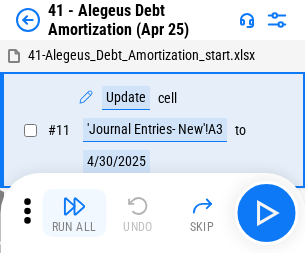 click at bounding box center (74, 206) 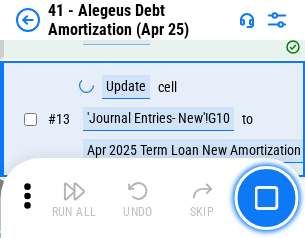 scroll, scrollTop: 247, scrollLeft: 0, axis: vertical 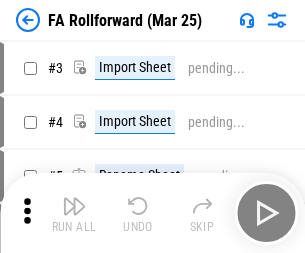 click at bounding box center [74, 206] 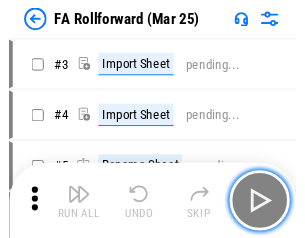 scroll, scrollTop: 32, scrollLeft: 0, axis: vertical 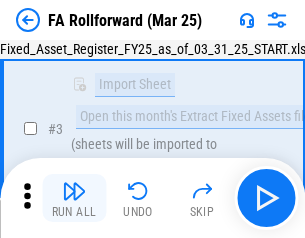 click at bounding box center (74, 191) 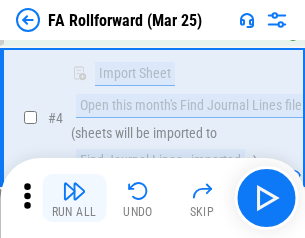 click at bounding box center (74, 191) 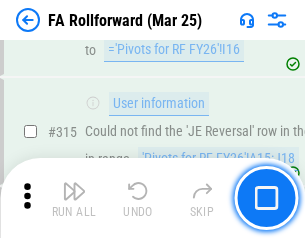 scroll, scrollTop: 9517, scrollLeft: 0, axis: vertical 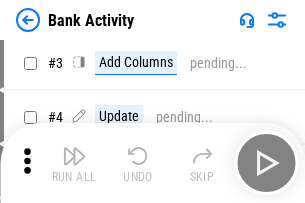 click at bounding box center [74, 156] 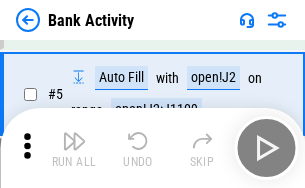 scroll, scrollTop: 106, scrollLeft: 0, axis: vertical 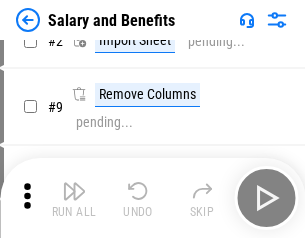 click at bounding box center [74, 191] 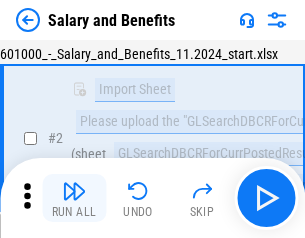 click at bounding box center (74, 191) 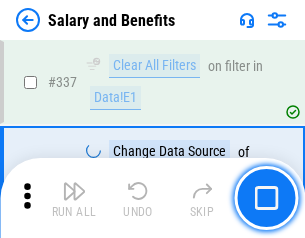 scroll, scrollTop: 9364, scrollLeft: 0, axis: vertical 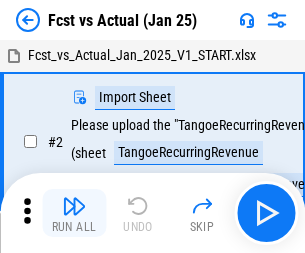 click at bounding box center (74, 206) 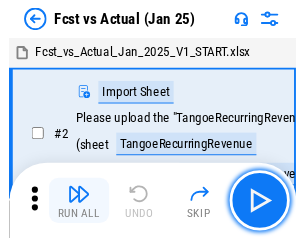 scroll, scrollTop: 26, scrollLeft: 0, axis: vertical 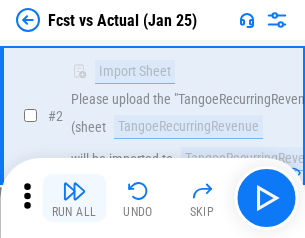 click at bounding box center [74, 191] 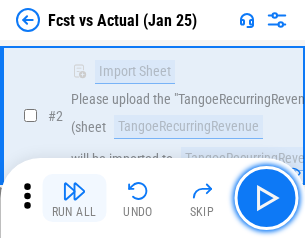 scroll, scrollTop: 187, scrollLeft: 0, axis: vertical 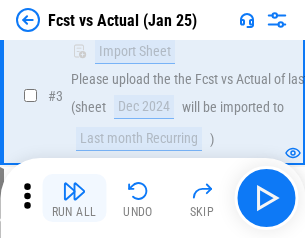 click at bounding box center (74, 191) 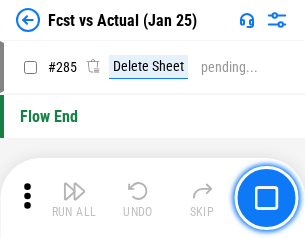 scroll, scrollTop: 9465, scrollLeft: 0, axis: vertical 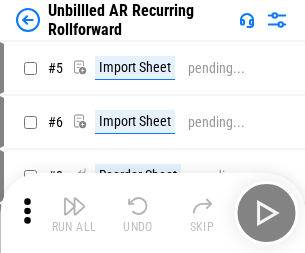 click at bounding box center [74, 206] 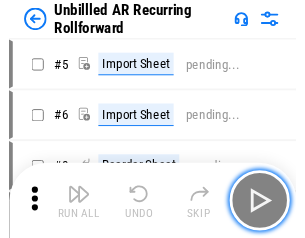 scroll, scrollTop: 43, scrollLeft: 0, axis: vertical 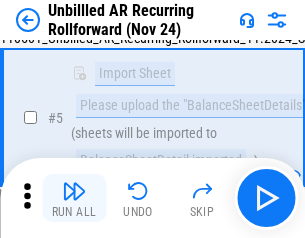click at bounding box center [74, 191] 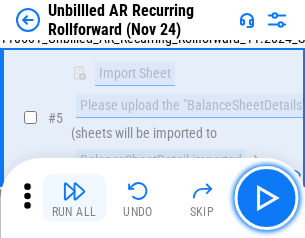 scroll, scrollTop: 188, scrollLeft: 0, axis: vertical 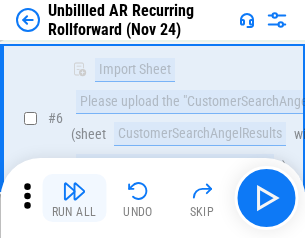 click at bounding box center (74, 191) 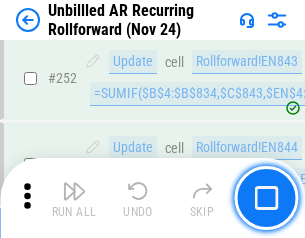 scroll, scrollTop: 6793, scrollLeft: 0, axis: vertical 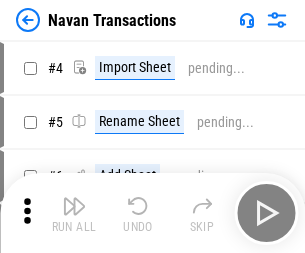 click at bounding box center [74, 206] 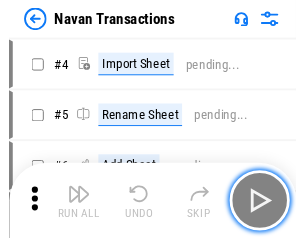 scroll, scrollTop: 32, scrollLeft: 0, axis: vertical 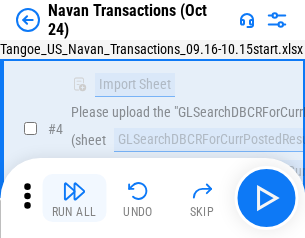 click at bounding box center [74, 191] 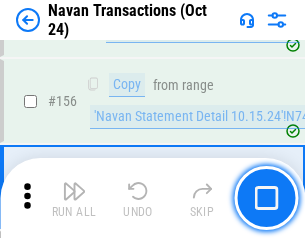 scroll, scrollTop: 6484, scrollLeft: 0, axis: vertical 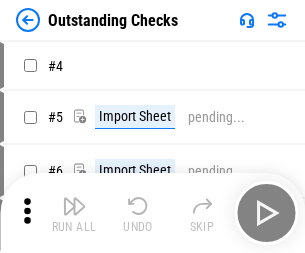 click at bounding box center (74, 206) 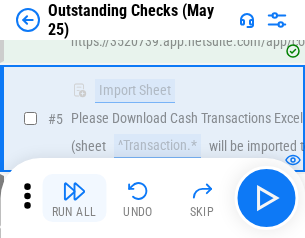 click at bounding box center [74, 191] 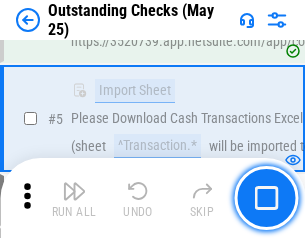 scroll, scrollTop: 209, scrollLeft: 0, axis: vertical 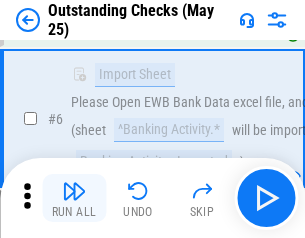 click at bounding box center (74, 191) 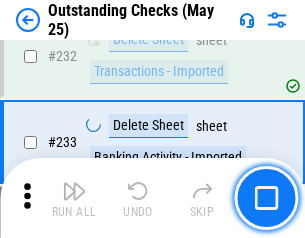 scroll, scrollTop: 6073, scrollLeft: 0, axis: vertical 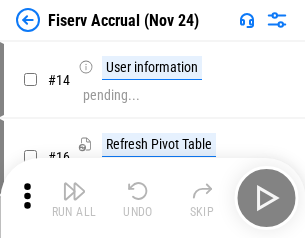 click at bounding box center (74, 191) 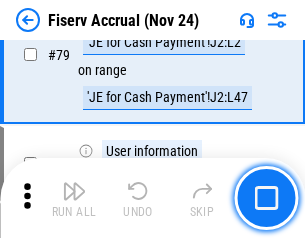 scroll, scrollTop: 2628, scrollLeft: 0, axis: vertical 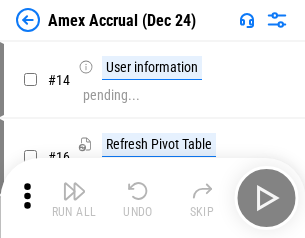 click at bounding box center [74, 191] 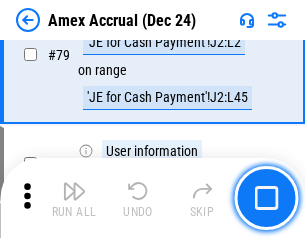 scroll, scrollTop: 2596, scrollLeft: 0, axis: vertical 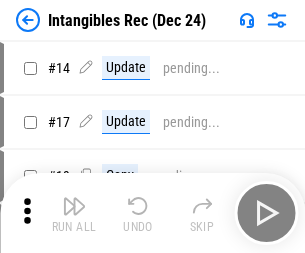 click at bounding box center (74, 206) 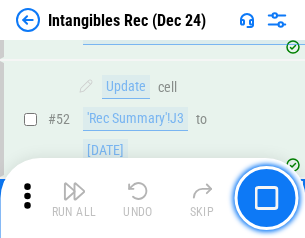 scroll, scrollTop: 779, scrollLeft: 0, axis: vertical 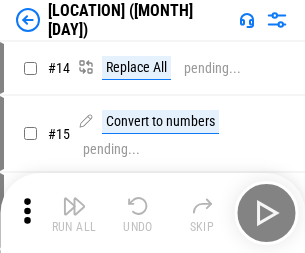 click at bounding box center [74, 206] 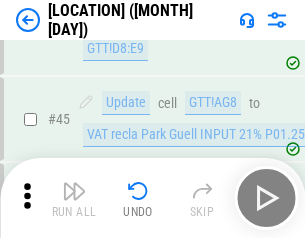 scroll, scrollTop: 2501, scrollLeft: 0, axis: vertical 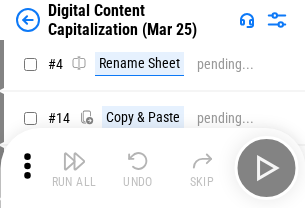 click at bounding box center [74, 161] 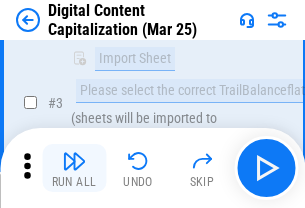 click at bounding box center (74, 161) 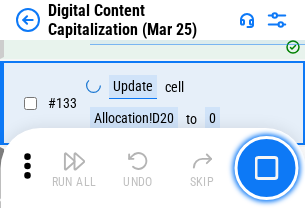 scroll, scrollTop: 2121, scrollLeft: 0, axis: vertical 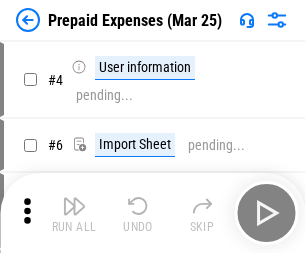 click at bounding box center [74, 206] 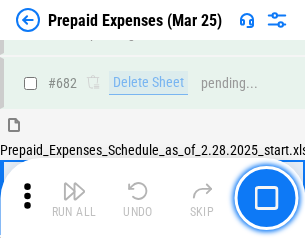 scroll, scrollTop: 5381, scrollLeft: 0, axis: vertical 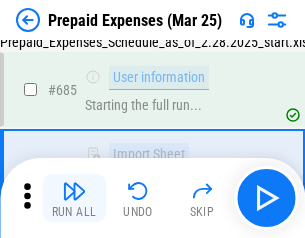 click at bounding box center (74, 191) 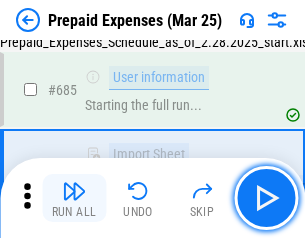 scroll, scrollTop: 5499, scrollLeft: 0, axis: vertical 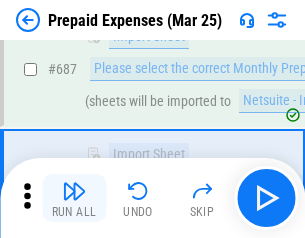 click at bounding box center (74, 191) 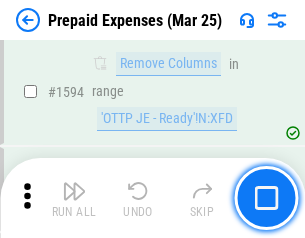 scroll, scrollTop: 19472, scrollLeft: 0, axis: vertical 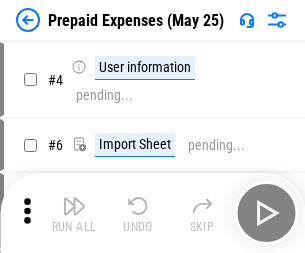 click at bounding box center (74, 206) 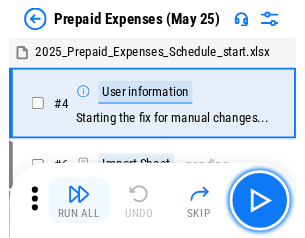 scroll, scrollTop: 88, scrollLeft: 0, axis: vertical 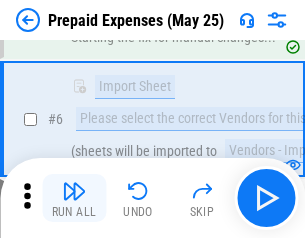 click at bounding box center (74, 191) 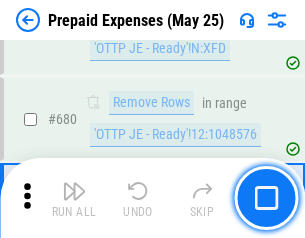 scroll, scrollTop: 6964, scrollLeft: 0, axis: vertical 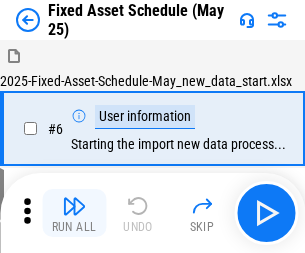 click at bounding box center [74, 206] 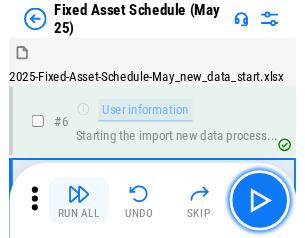 scroll, scrollTop: 108, scrollLeft: 0, axis: vertical 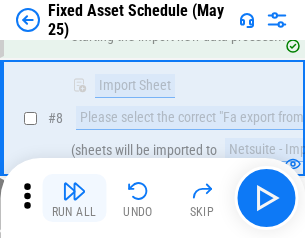 click at bounding box center [74, 191] 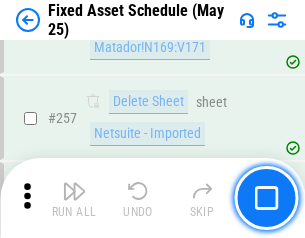 scroll, scrollTop: 6374, scrollLeft: 0, axis: vertical 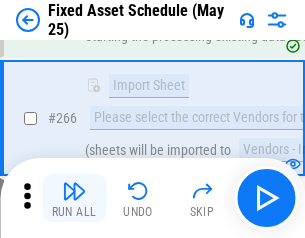 click at bounding box center (74, 191) 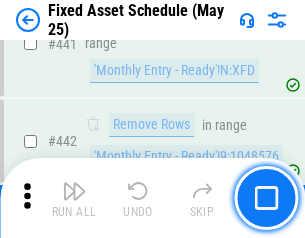 scroll, scrollTop: 8940, scrollLeft: 0, axis: vertical 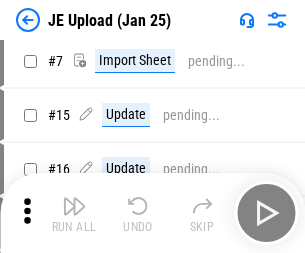click at bounding box center [74, 206] 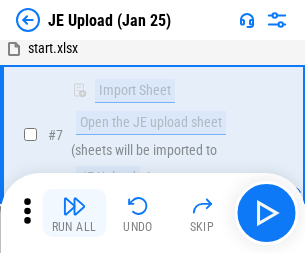 click at bounding box center (74, 206) 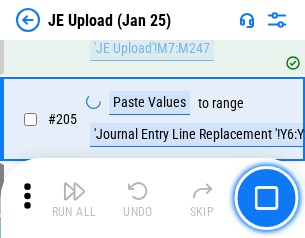 scroll, scrollTop: 4826, scrollLeft: 0, axis: vertical 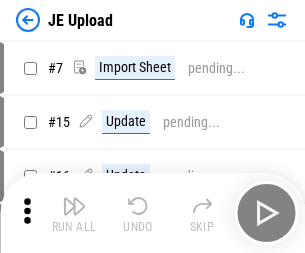 click at bounding box center (74, 206) 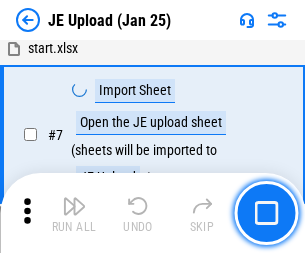 click at bounding box center [74, 206] 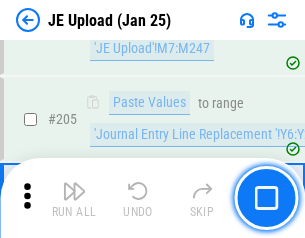 scroll, scrollTop: 4826, scrollLeft: 0, axis: vertical 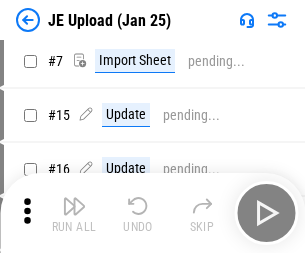 click at bounding box center (74, 206) 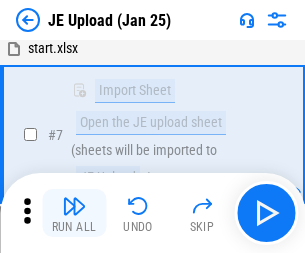 click at bounding box center [74, 206] 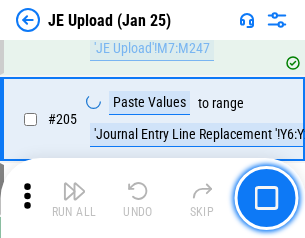 scroll, scrollTop: 4826, scrollLeft: 0, axis: vertical 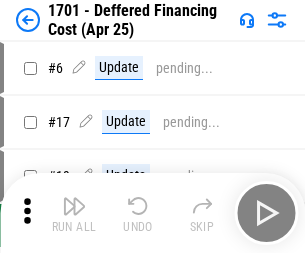 click at bounding box center [74, 206] 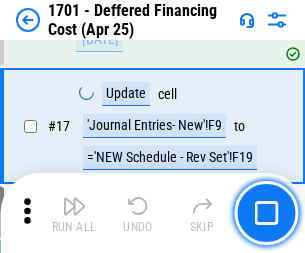 scroll, scrollTop: 240, scrollLeft: 0, axis: vertical 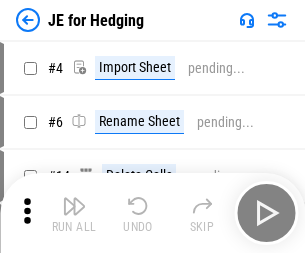 click at bounding box center [74, 206] 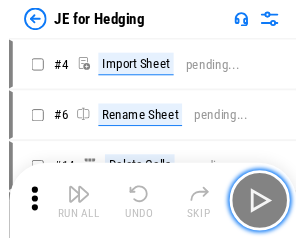 scroll, scrollTop: 3, scrollLeft: 0, axis: vertical 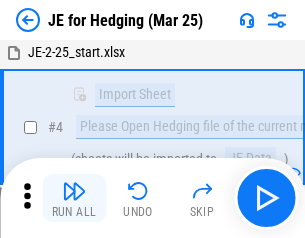 click at bounding box center [74, 191] 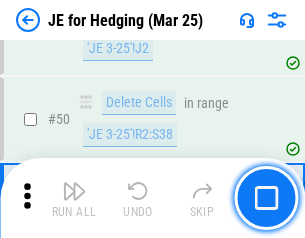 scroll, scrollTop: 1295, scrollLeft: 0, axis: vertical 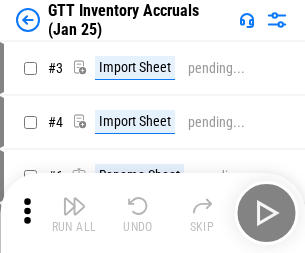 click at bounding box center (74, 206) 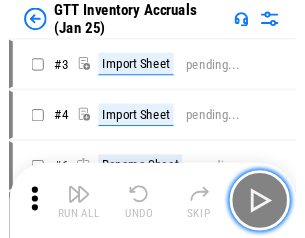 scroll, scrollTop: 3, scrollLeft: 0, axis: vertical 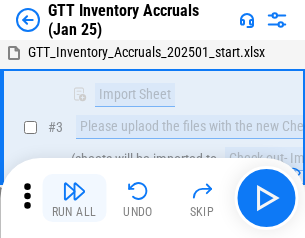 click at bounding box center (74, 191) 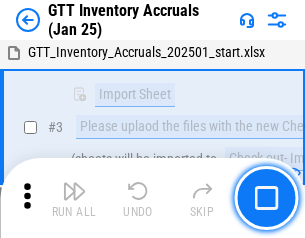 scroll, scrollTop: 129, scrollLeft: 0, axis: vertical 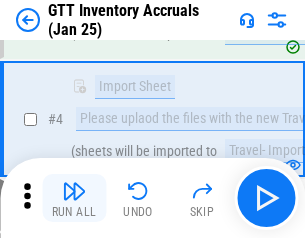 click at bounding box center (74, 191) 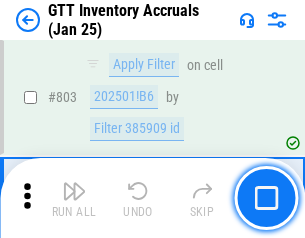 scroll, scrollTop: 15180, scrollLeft: 0, axis: vertical 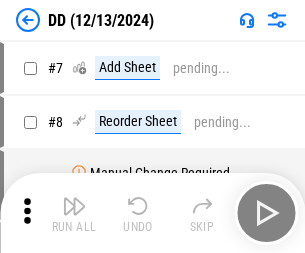 click at bounding box center (74, 206) 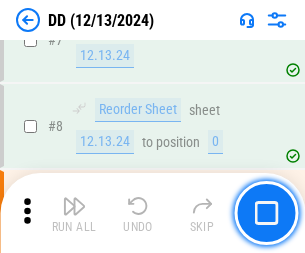 scroll, scrollTop: 193, scrollLeft: 0, axis: vertical 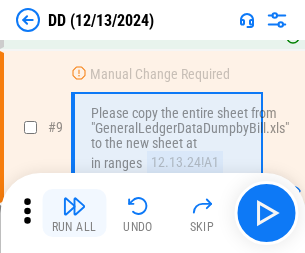 click at bounding box center [74, 206] 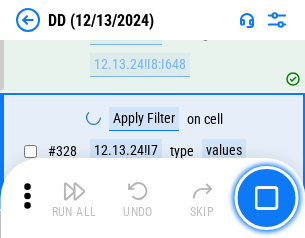 scroll, scrollTop: 8948, scrollLeft: 0, axis: vertical 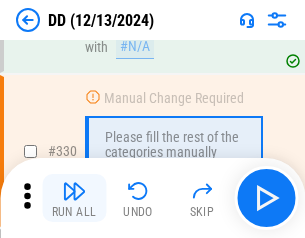 click at bounding box center (74, 191) 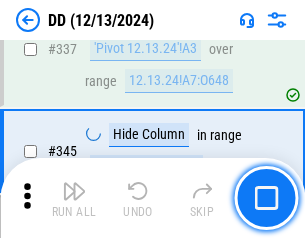 scroll, scrollTop: 9572, scrollLeft: 0, axis: vertical 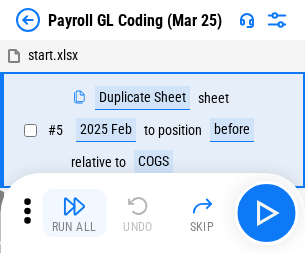 click at bounding box center [74, 206] 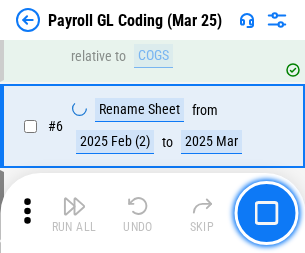 scroll, scrollTop: 240, scrollLeft: 0, axis: vertical 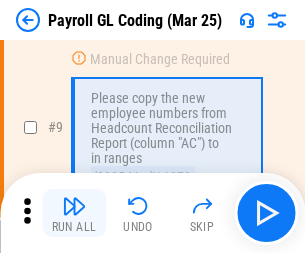 click at bounding box center (74, 206) 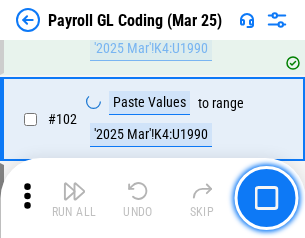 scroll, scrollTop: 4692, scrollLeft: 0, axis: vertical 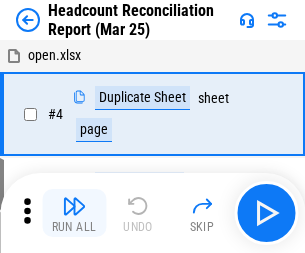 click at bounding box center [74, 206] 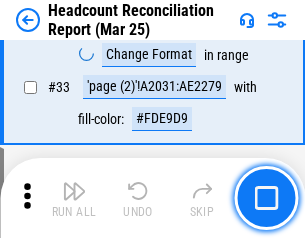 scroll, scrollTop: 1841, scrollLeft: 0, axis: vertical 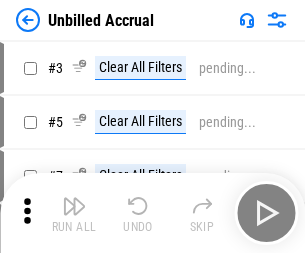 click at bounding box center [74, 206] 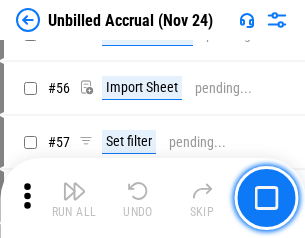 scroll, scrollTop: 2088, scrollLeft: 0, axis: vertical 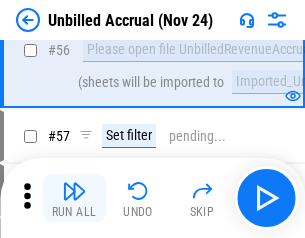 click at bounding box center (74, 191) 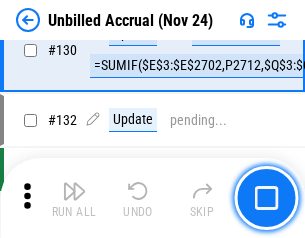 scroll, scrollTop: 5957, scrollLeft: 0, axis: vertical 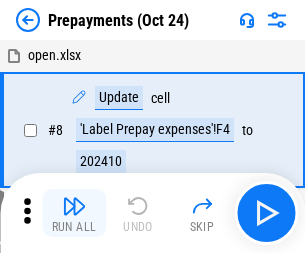 click at bounding box center [74, 206] 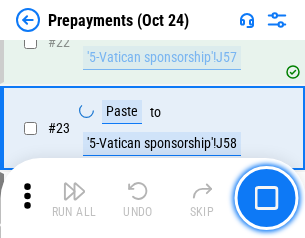 scroll, scrollTop: 1507, scrollLeft: 0, axis: vertical 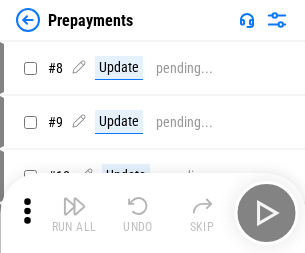 click at bounding box center [74, 206] 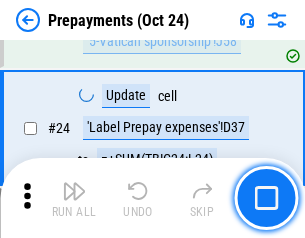 scroll, scrollTop: 1507, scrollLeft: 0, axis: vertical 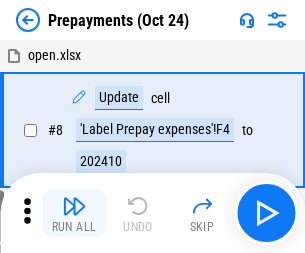 click at bounding box center [74, 206] 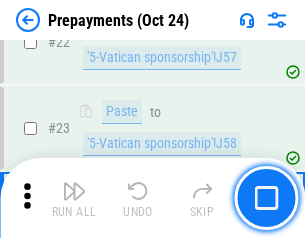 scroll, scrollTop: 1507, scrollLeft: 0, axis: vertical 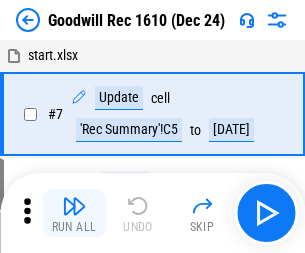 click at bounding box center (74, 206) 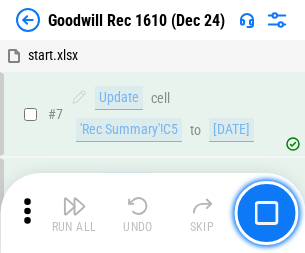 scroll, scrollTop: 342, scrollLeft: 0, axis: vertical 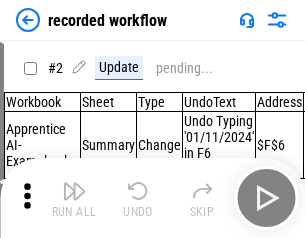 click at bounding box center [74, 191] 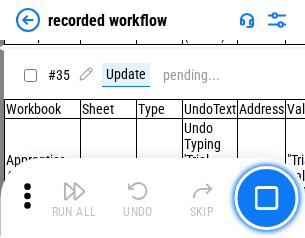 scroll, scrollTop: 6251, scrollLeft: 0, axis: vertical 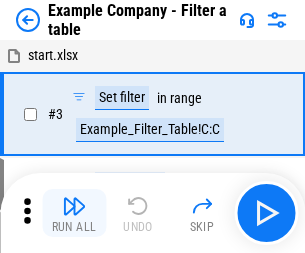click at bounding box center (74, 206) 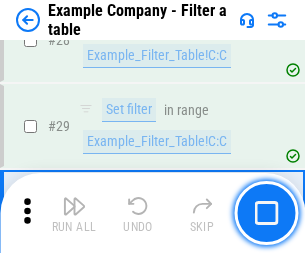 scroll, scrollTop: 1830, scrollLeft: 0, axis: vertical 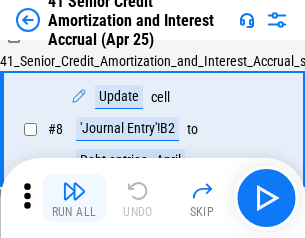click at bounding box center [74, 191] 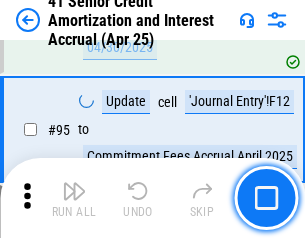 scroll, scrollTop: 1584, scrollLeft: 0, axis: vertical 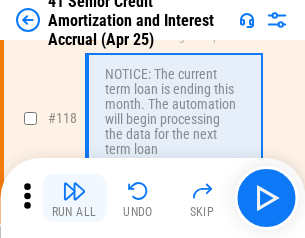 click at bounding box center (74, 191) 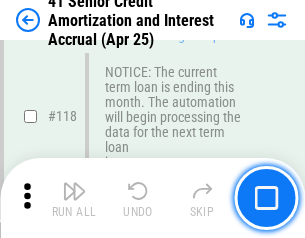 scroll, scrollTop: 1887, scrollLeft: 0, axis: vertical 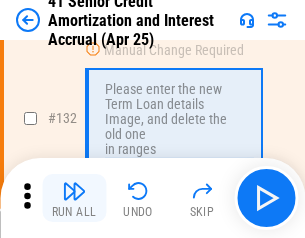 click at bounding box center [74, 191] 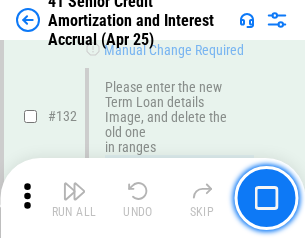 scroll, scrollTop: 2090, scrollLeft: 0, axis: vertical 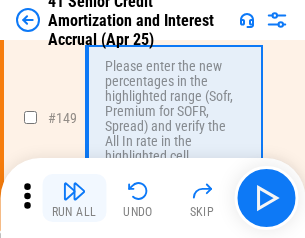 click at bounding box center [74, 191] 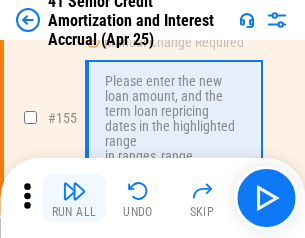 click at bounding box center (74, 191) 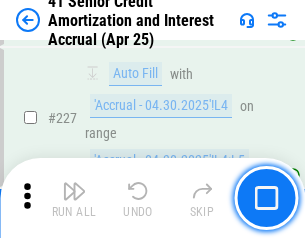 scroll, scrollTop: 4479, scrollLeft: 0, axis: vertical 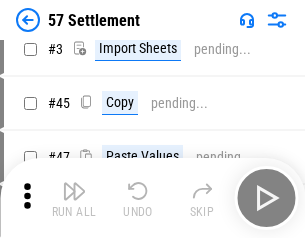 click at bounding box center (74, 191) 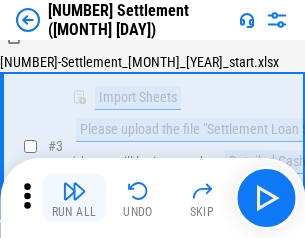 click at bounding box center (74, 191) 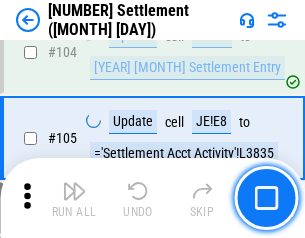 scroll, scrollTop: 1263, scrollLeft: 0, axis: vertical 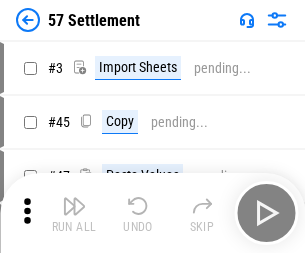 click at bounding box center [74, 206] 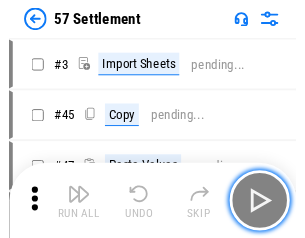 scroll, scrollTop: 19, scrollLeft: 0, axis: vertical 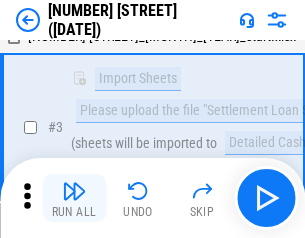 click at bounding box center [74, 191] 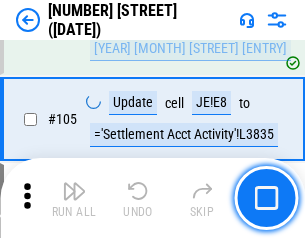 scroll, scrollTop: 1263, scrollLeft: 0, axis: vertical 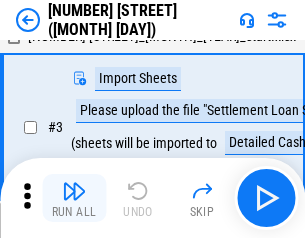 click at bounding box center [74, 191] 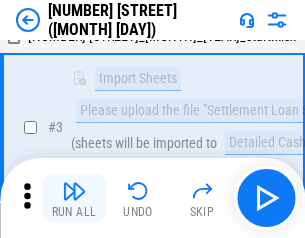 click at bounding box center [74, 191] 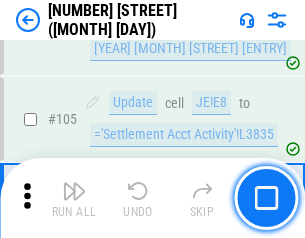 scroll, scrollTop: 1263, scrollLeft: 0, axis: vertical 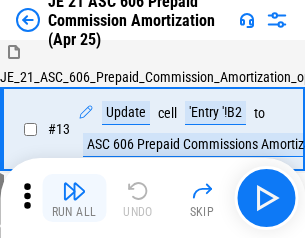 click at bounding box center (74, 191) 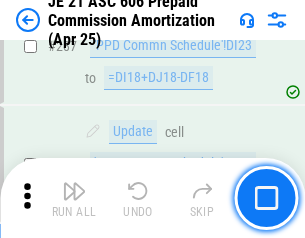 scroll, scrollTop: 3680, scrollLeft: 0, axis: vertical 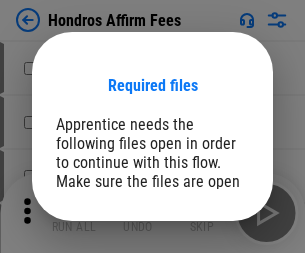 click on "Open" at bounding box center [209, 268] 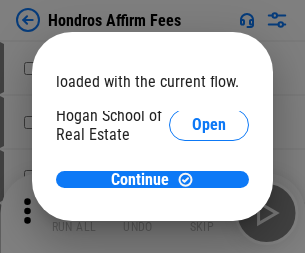 click on "Open" at bounding box center (209, 221) 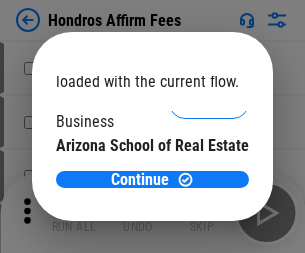click on "Open" at bounding box center (209, 195) 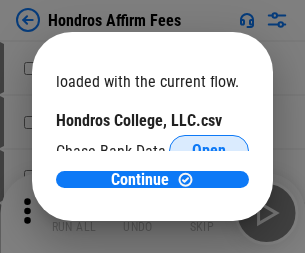 click on "Open" at bounding box center (209, 151) 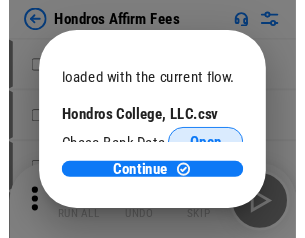 scroll, scrollTop: 314, scrollLeft: 0, axis: vertical 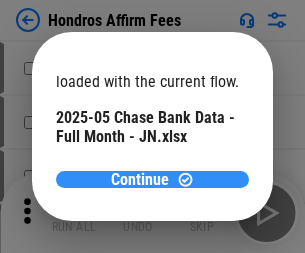 click on "Continue" at bounding box center (140, 180) 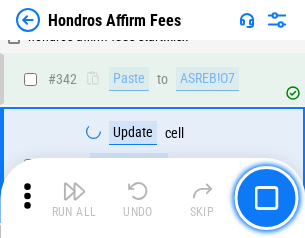 scroll, scrollTop: 4545, scrollLeft: 0, axis: vertical 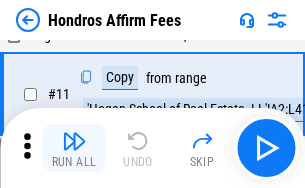click at bounding box center [74, 141] 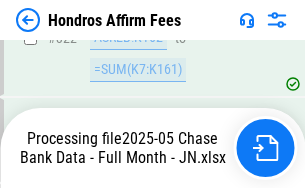 scroll, scrollTop: 4126, scrollLeft: 0, axis: vertical 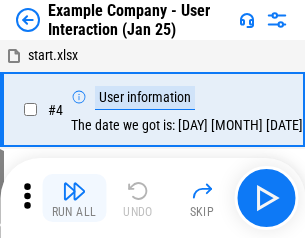 click at bounding box center (74, 191) 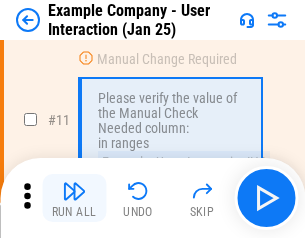 click at bounding box center (74, 191) 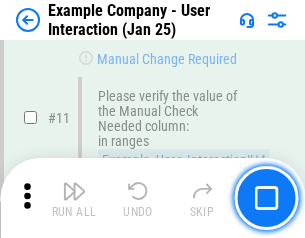 scroll, scrollTop: 433, scrollLeft: 0, axis: vertical 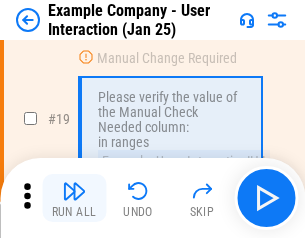 click at bounding box center (74, 191) 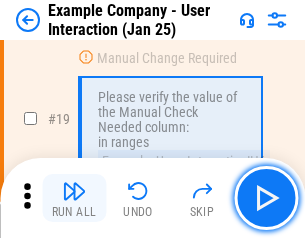 click at bounding box center (74, 191) 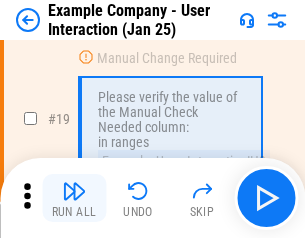 click at bounding box center (74, 191) 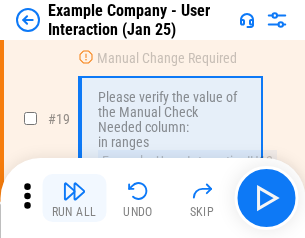 click at bounding box center (74, 191) 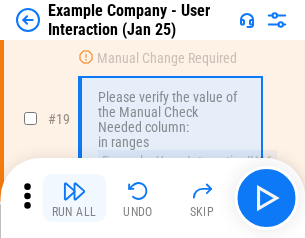 click at bounding box center (74, 191) 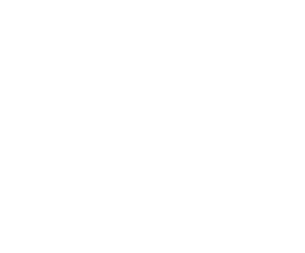 scroll, scrollTop: 0, scrollLeft: 0, axis: both 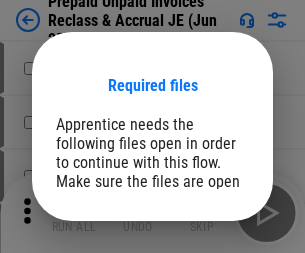 click on "Open" at bounding box center (209, 278) 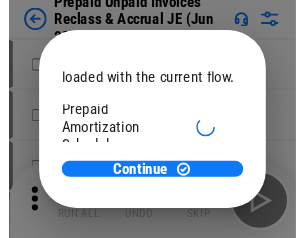 scroll, scrollTop: 119, scrollLeft: 0, axis: vertical 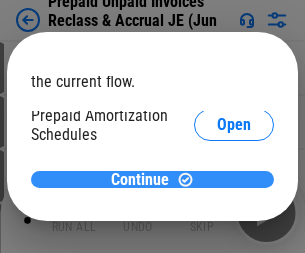 click on "Continue" at bounding box center (140, 180) 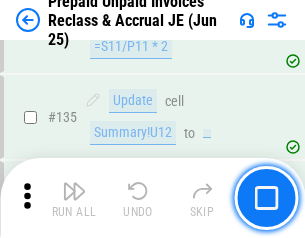 scroll, scrollTop: 2592, scrollLeft: 0, axis: vertical 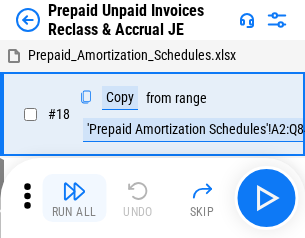 click at bounding box center (74, 191) 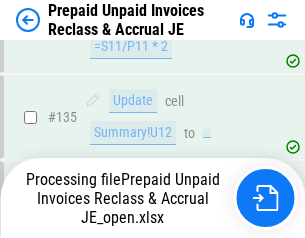 scroll, scrollTop: 2592, scrollLeft: 0, axis: vertical 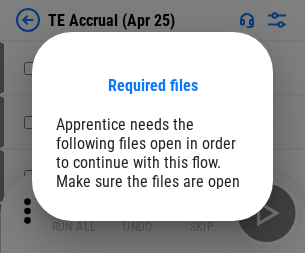 click on "Open" at bounding box center [209, 287] 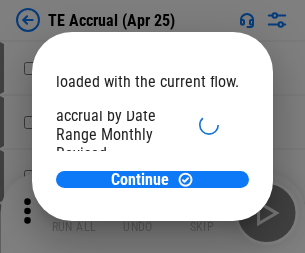 scroll, scrollTop: 119, scrollLeft: 0, axis: vertical 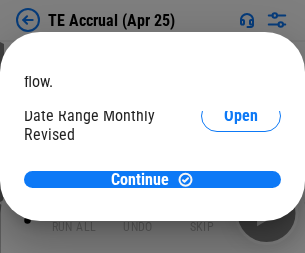 click on "Open" at bounding box center [241, 192] 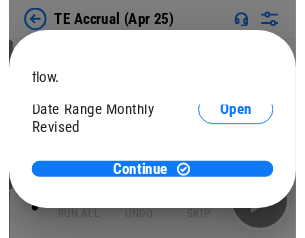 scroll, scrollTop: 93, scrollLeft: 0, axis: vertical 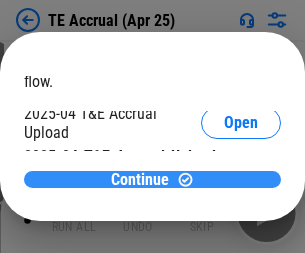 click on "Continue" at bounding box center (140, 180) 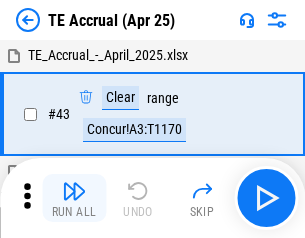 click at bounding box center (74, 191) 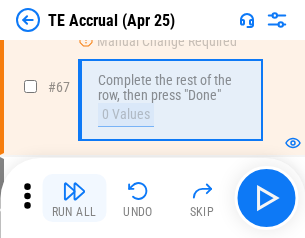 click at bounding box center (74, 191) 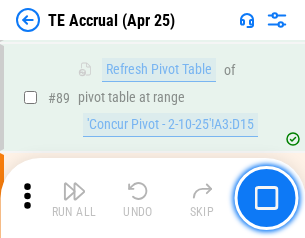 scroll, scrollTop: 1663, scrollLeft: 0, axis: vertical 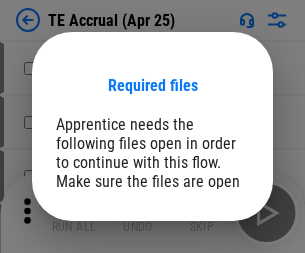 click on "Open" at bounding box center (209, 287) 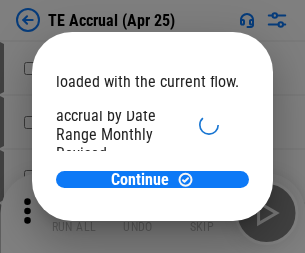 scroll, scrollTop: 119, scrollLeft: 0, axis: vertical 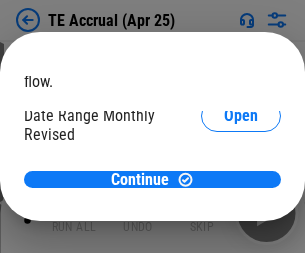 click on "Open" at bounding box center [241, 192] 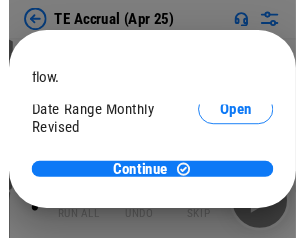 scroll, scrollTop: 93, scrollLeft: 0, axis: vertical 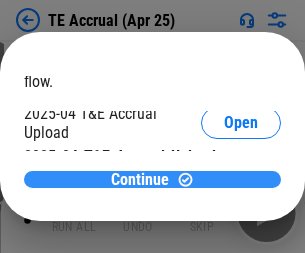click on "Continue" at bounding box center [140, 180] 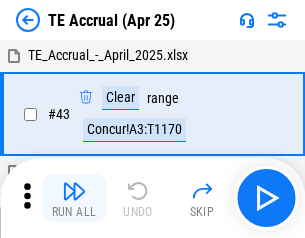 click at bounding box center [74, 191] 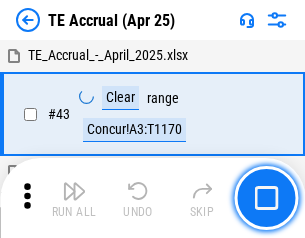 scroll, scrollTop: 115, scrollLeft: 0, axis: vertical 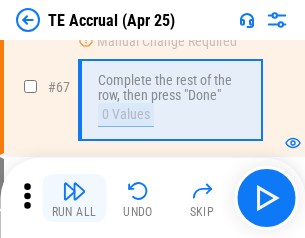 click at bounding box center [74, 191] 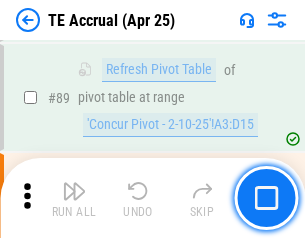scroll, scrollTop: 1663, scrollLeft: 0, axis: vertical 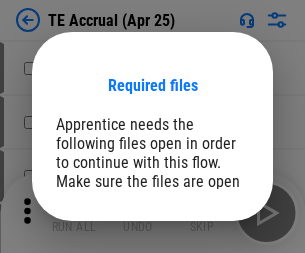 click on "Open" at bounding box center (209, 287) 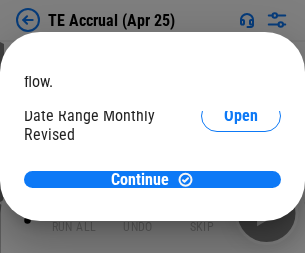 scroll, scrollTop: 119, scrollLeft: 0, axis: vertical 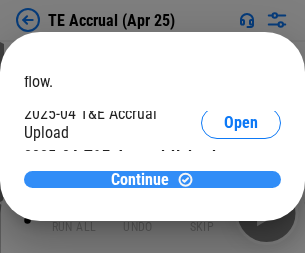 click on "Continue" at bounding box center (140, 180) 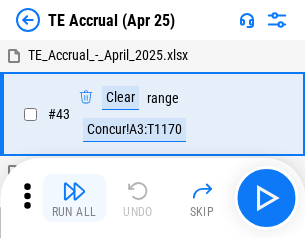 click at bounding box center (74, 191) 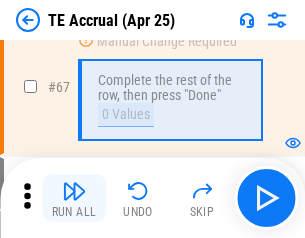 click at bounding box center [74, 191] 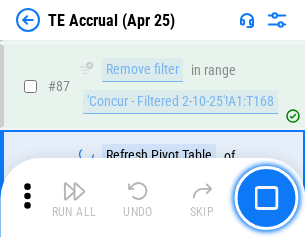 scroll, scrollTop: 1663, scrollLeft: 0, axis: vertical 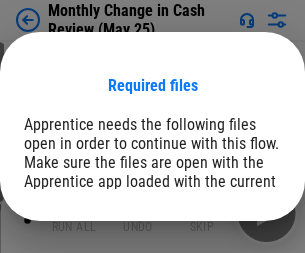 click on "Open" at bounding box center [241, 246] 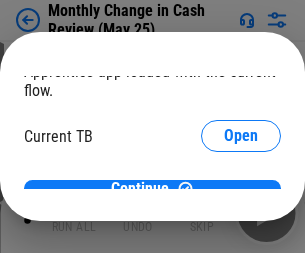 click on "Open" at bounding box center [241, 197] 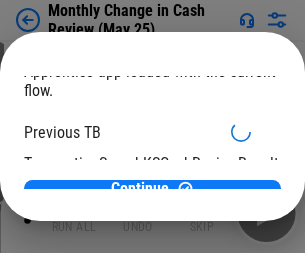 scroll, scrollTop: 65, scrollLeft: 0, axis: vertical 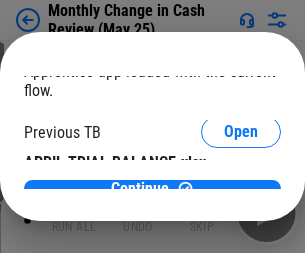 click on "Open" at bounding box center [326, 193] 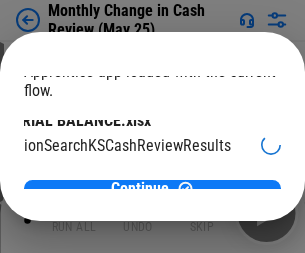 scroll, scrollTop: 126, scrollLeft: 80, axis: both 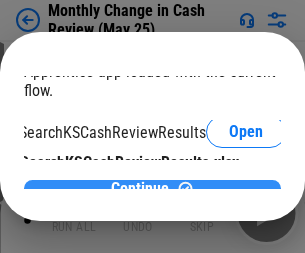 click on "Continue" at bounding box center (140, 189) 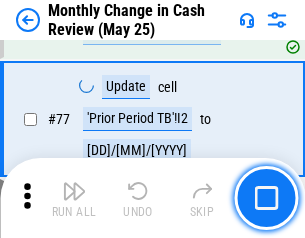 scroll, scrollTop: 1431, scrollLeft: 0, axis: vertical 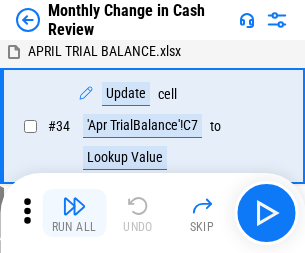 click at bounding box center [74, 206] 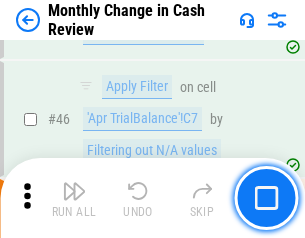 scroll, scrollTop: 656, scrollLeft: 0, axis: vertical 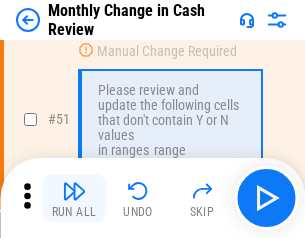 click at bounding box center [74, 191] 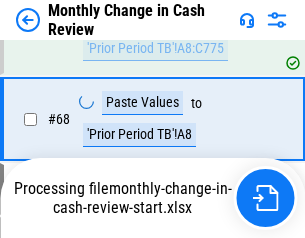 scroll, scrollTop: 1431, scrollLeft: 0, axis: vertical 